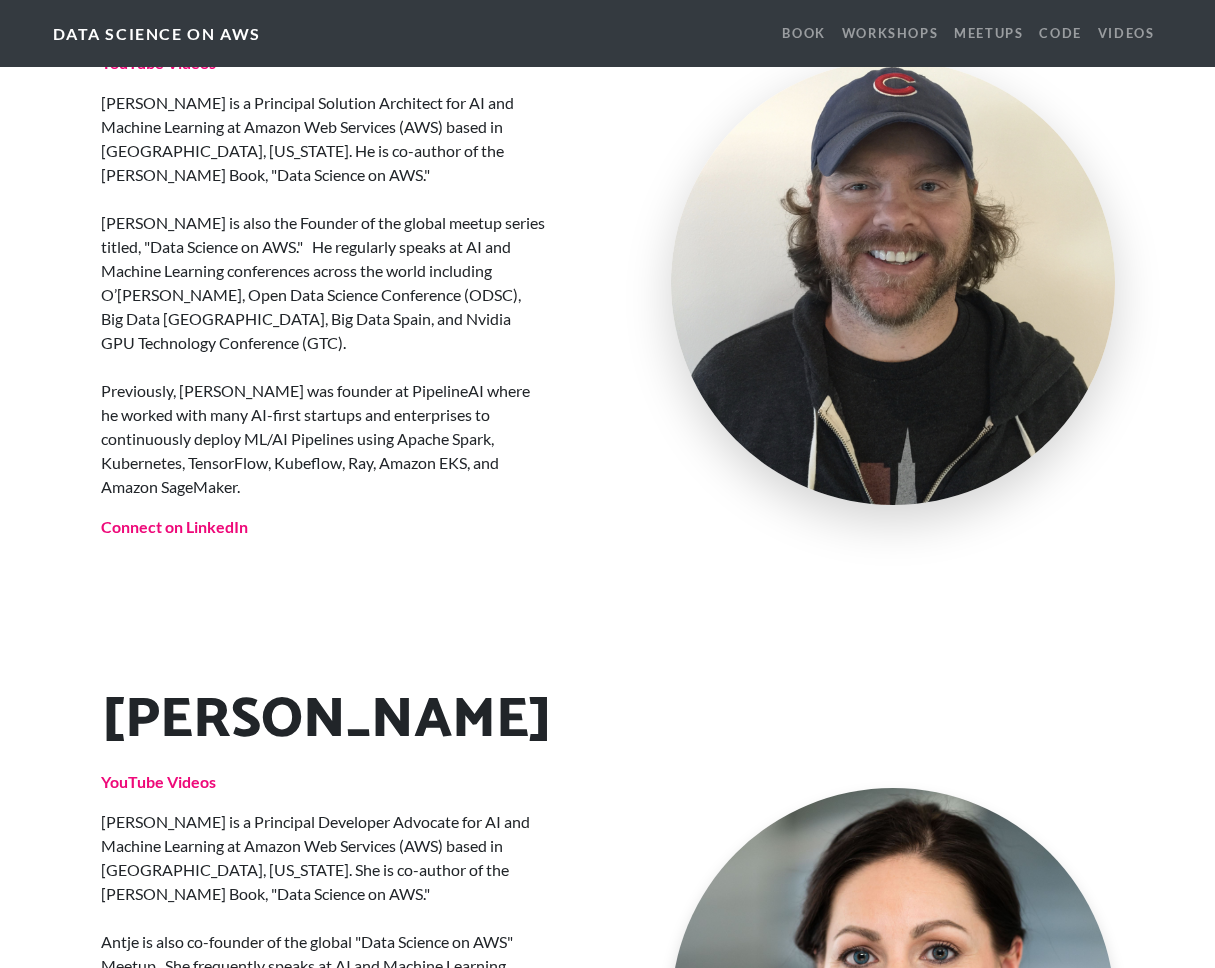 scroll, scrollTop: 3307, scrollLeft: 0, axis: vertical 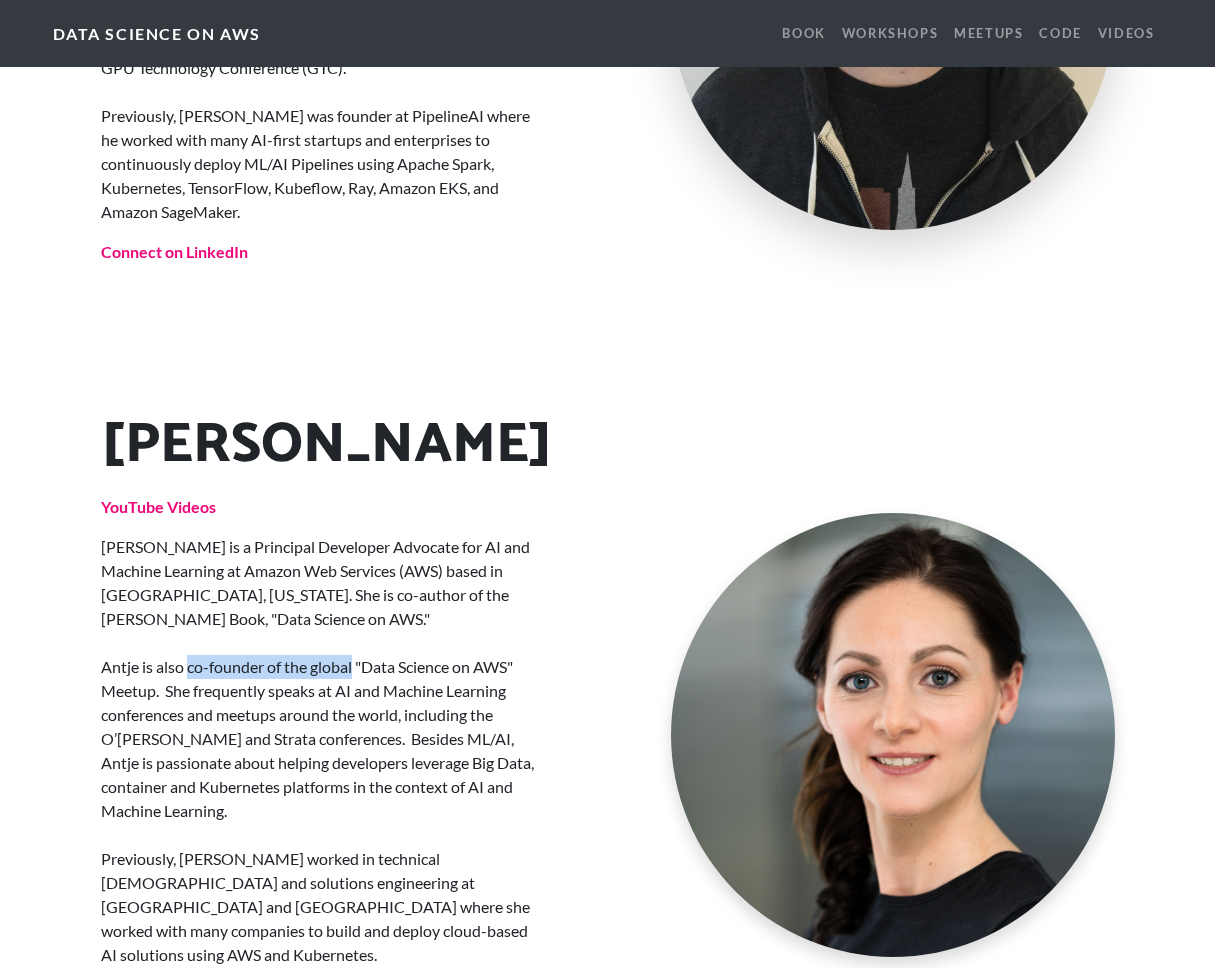 drag, startPoint x: 198, startPoint y: 598, endPoint x: 487, endPoint y: 633, distance: 291.11166 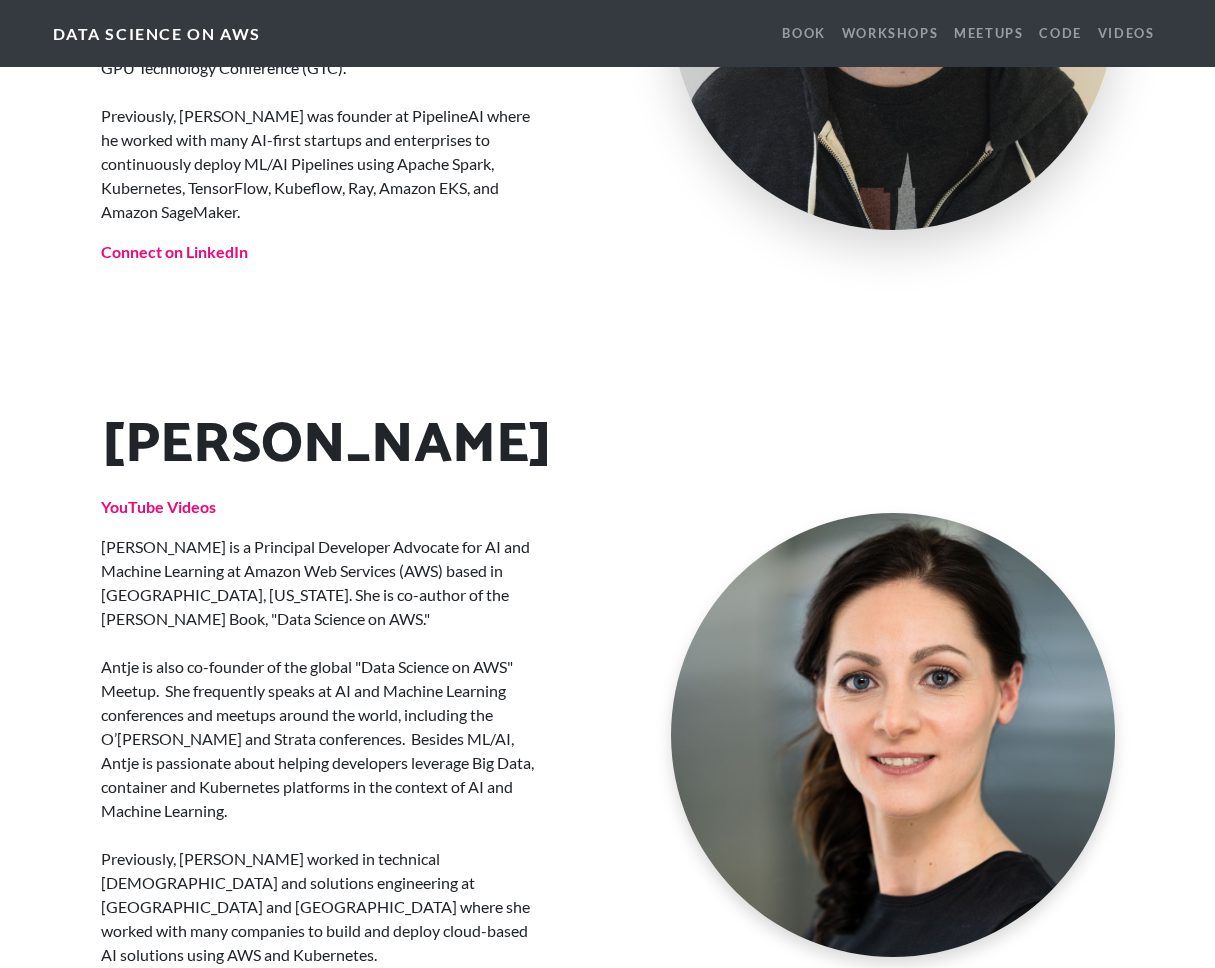 click on "[PERSON_NAME] is a Principal Developer Advocate for AI and Machine Learning at Amazon Web Services (AWS) based in [GEOGRAPHIC_DATA], [US_STATE]. She is co-author of the [PERSON_NAME] Book, "Data Science on AWS." Antje is also co-founder of the global "Data Science on AWS" Meetup.  She frequently speaks at AI and Machine Learning conferences and meetups around the world, including the O’[PERSON_NAME] and Strata conferences.  Besides ML/AI, Antje is passionate about helping developers leverage Big Data, container and Kubernetes platforms in the context of AI and Machine Learning.   Previously, [PERSON_NAME] worked in technical [DEMOGRAPHIC_DATA] and solutions engineering at MapR and [GEOGRAPHIC_DATA] where she worked with many companies to build and deploy cloud-based AI solutions using AWS and Kubernetes." at bounding box center (323, 751) 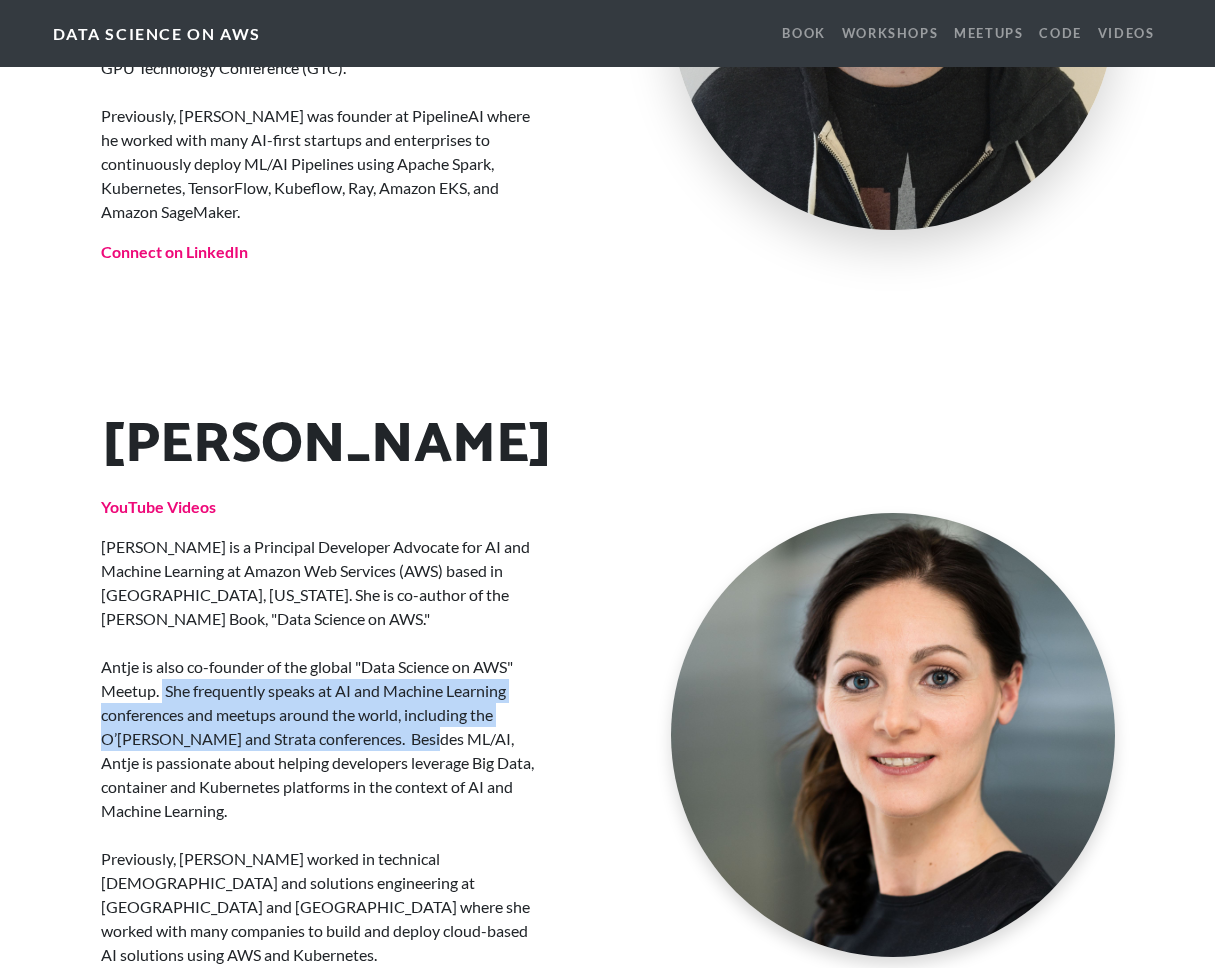 drag, startPoint x: 161, startPoint y: 624, endPoint x: 409, endPoint y: 670, distance: 252.23006 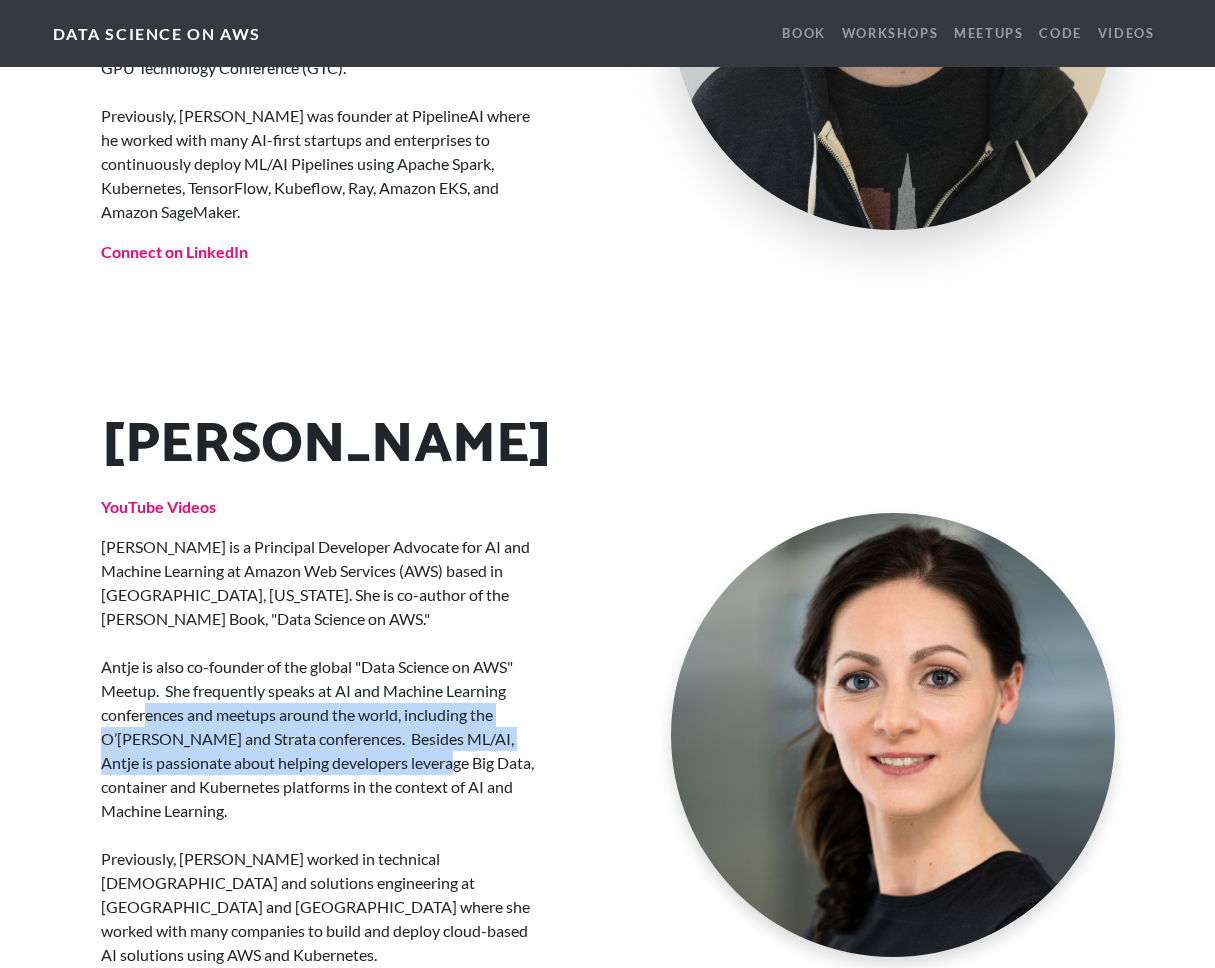 drag, startPoint x: 153, startPoint y: 649, endPoint x: 434, endPoint y: 705, distance: 286.52573 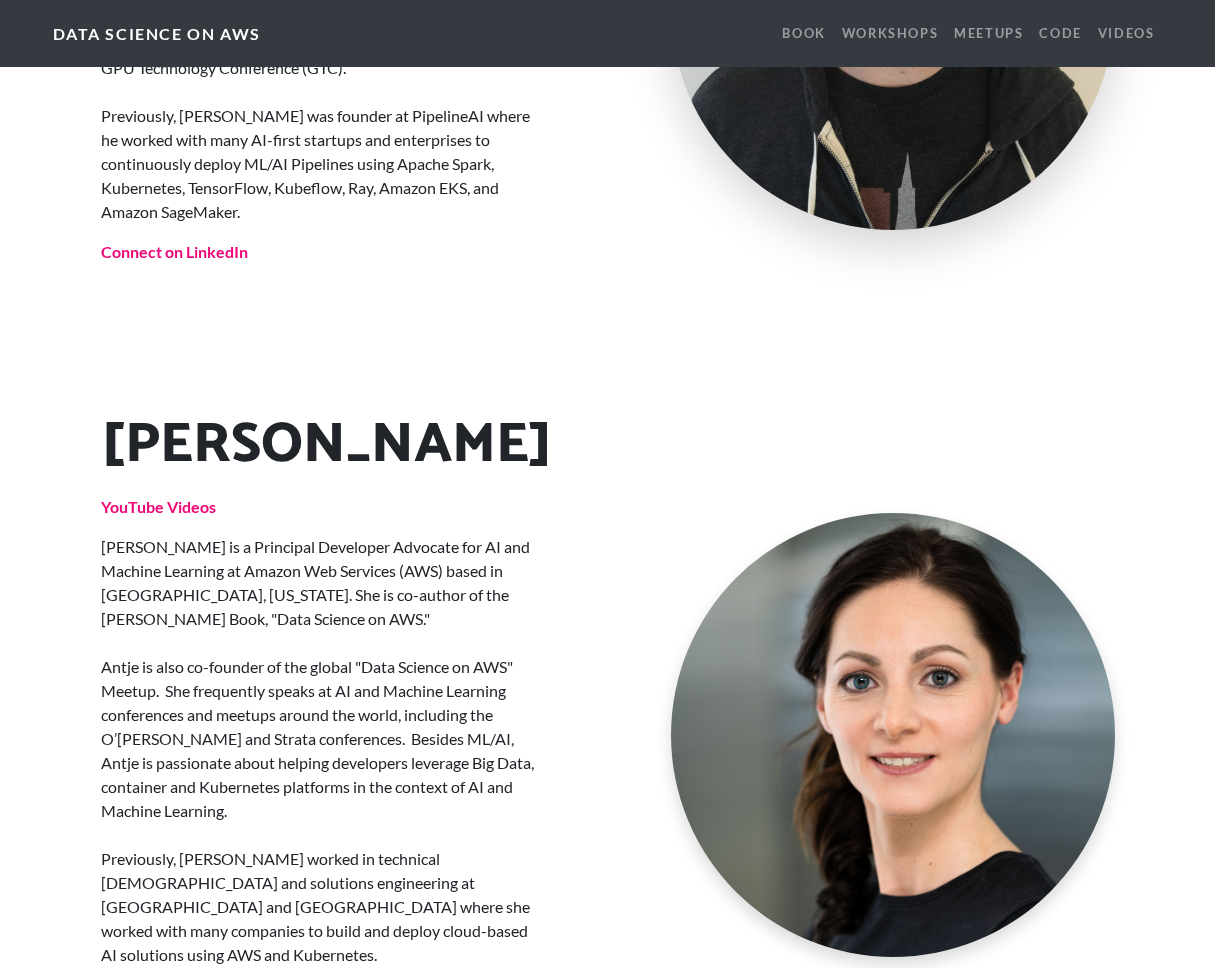 click on "[PERSON_NAME] is a Principal Developer Advocate for AI and Machine Learning at Amazon Web Services (AWS) based in [GEOGRAPHIC_DATA], [US_STATE]. She is co-author of the [PERSON_NAME] Book, "Data Science on AWS." Antje is also co-founder of the global "Data Science on AWS" Meetup.  She frequently speaks at AI and Machine Learning conferences and meetups around the world, including the O’[PERSON_NAME] and Strata conferences.  Besides ML/AI, Antje is passionate about helping developers leverage Big Data, container and Kubernetes platforms in the context of AI and Machine Learning.   Previously, [PERSON_NAME] worked in technical [DEMOGRAPHIC_DATA] and solutions engineering at MapR and [GEOGRAPHIC_DATA] where she worked with many companies to build and deploy cloud-based AI solutions using AWS and Kubernetes." at bounding box center (323, 751) 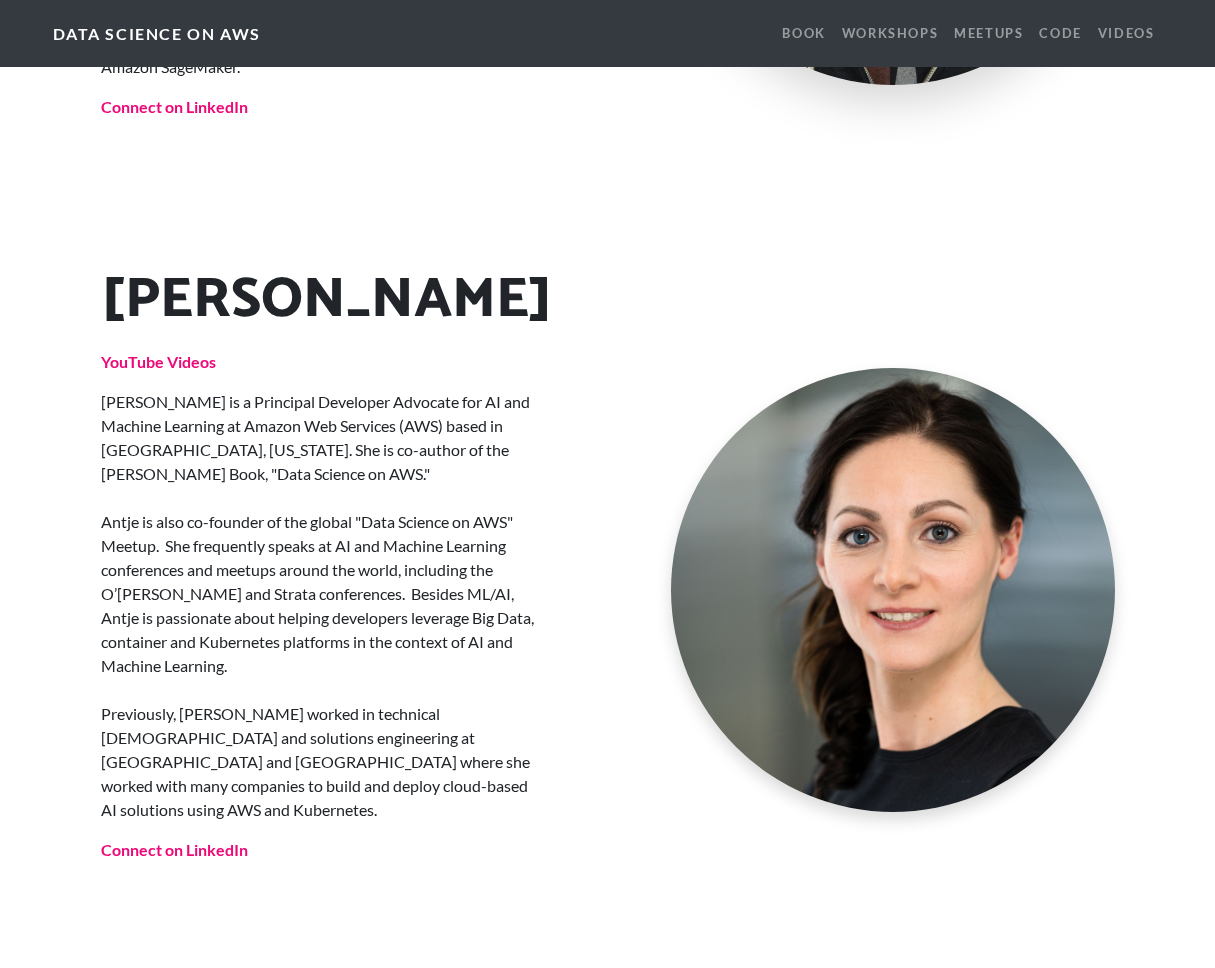 scroll, scrollTop: 3473, scrollLeft: 0, axis: vertical 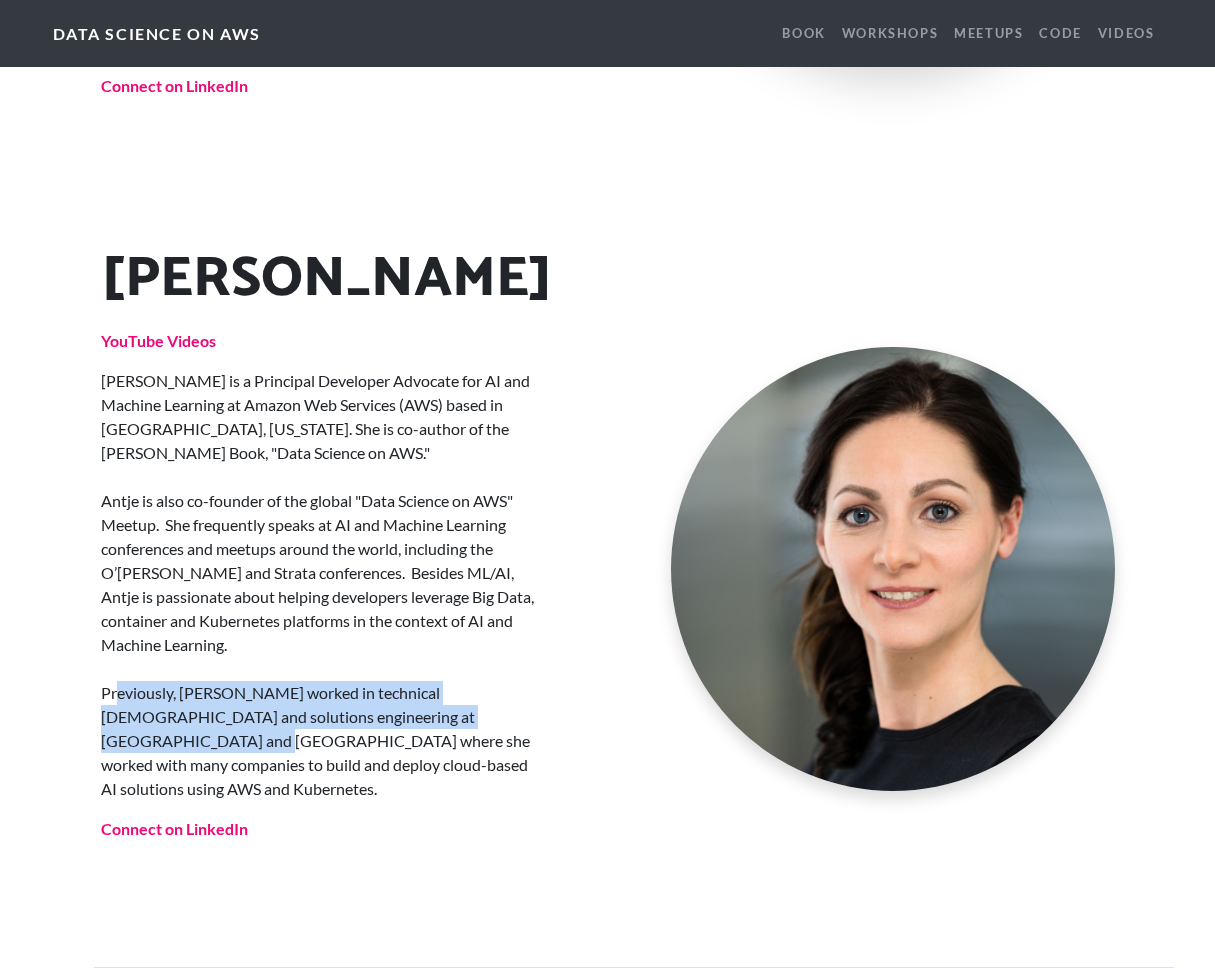 drag, startPoint x: 118, startPoint y: 628, endPoint x: 500, endPoint y: 646, distance: 382.42386 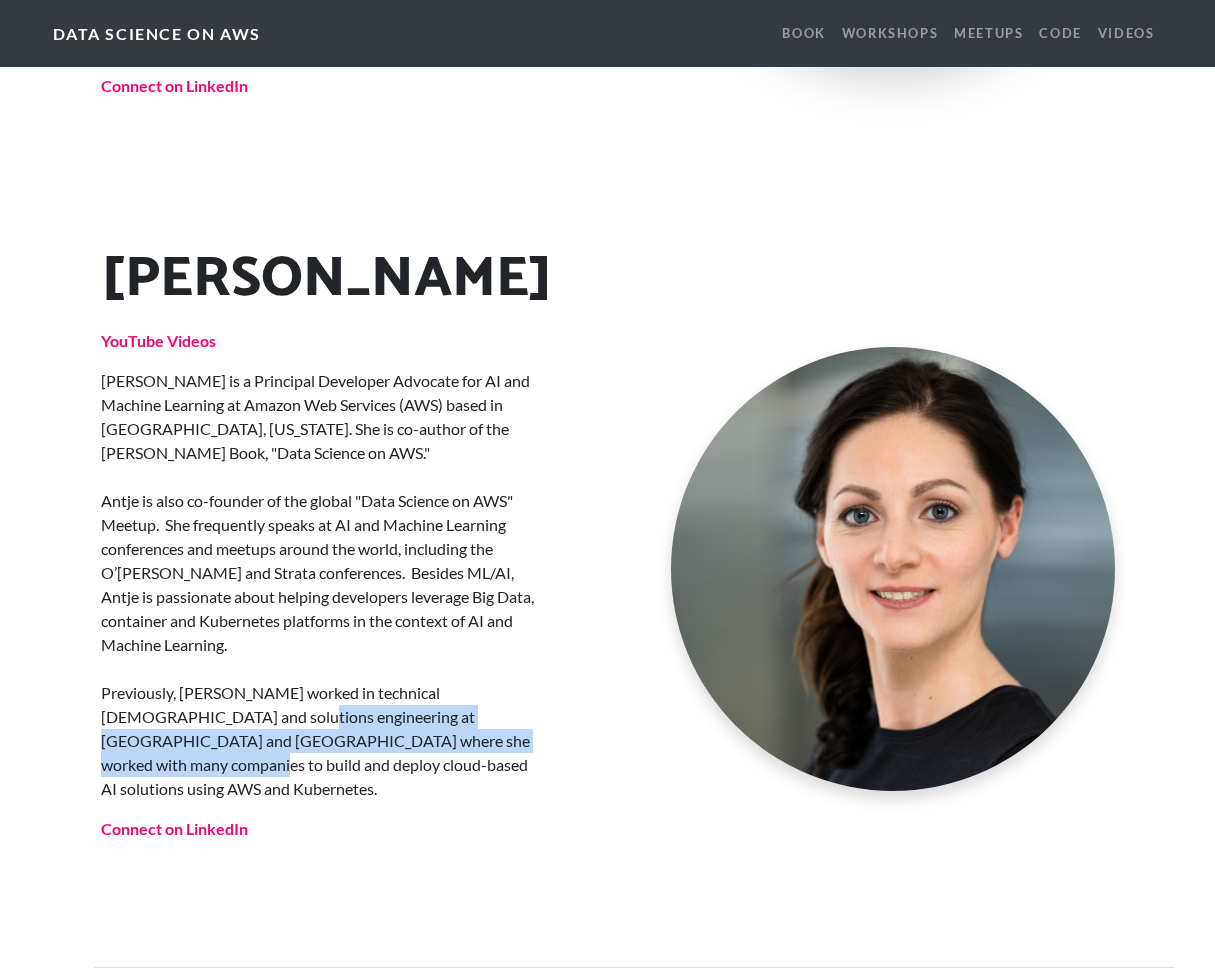 drag, startPoint x: 177, startPoint y: 656, endPoint x: 474, endPoint y: 671, distance: 297.37854 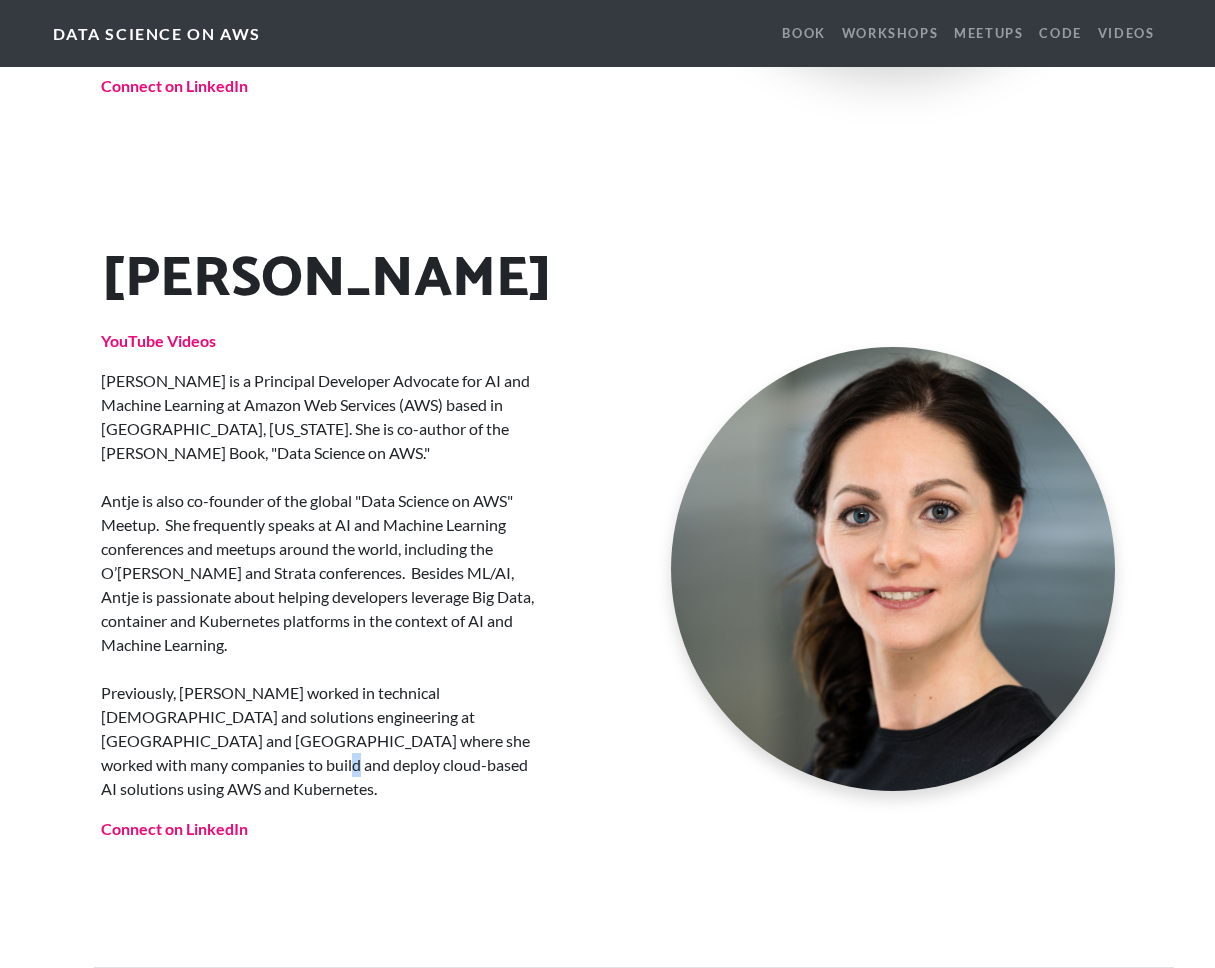 click on "[PERSON_NAME] is a Principal Developer Advocate for AI and Machine Learning at Amazon Web Services (AWS) based in [GEOGRAPHIC_DATA], [US_STATE]. She is co-author of the [PERSON_NAME] Book, "Data Science on AWS." Antje is also co-founder of the global "Data Science on AWS" Meetup.  She frequently speaks at AI and Machine Learning conferences and meetups around the world, including the O’[PERSON_NAME] and Strata conferences.  Besides ML/AI, Antje is passionate about helping developers leverage Big Data, container and Kubernetes platforms in the context of AI and Machine Learning.   Previously, [PERSON_NAME] worked in technical [DEMOGRAPHIC_DATA] and solutions engineering at MapR and [GEOGRAPHIC_DATA] where she worked with many companies to build and deploy cloud-based AI solutions using AWS and Kubernetes." at bounding box center (323, 585) 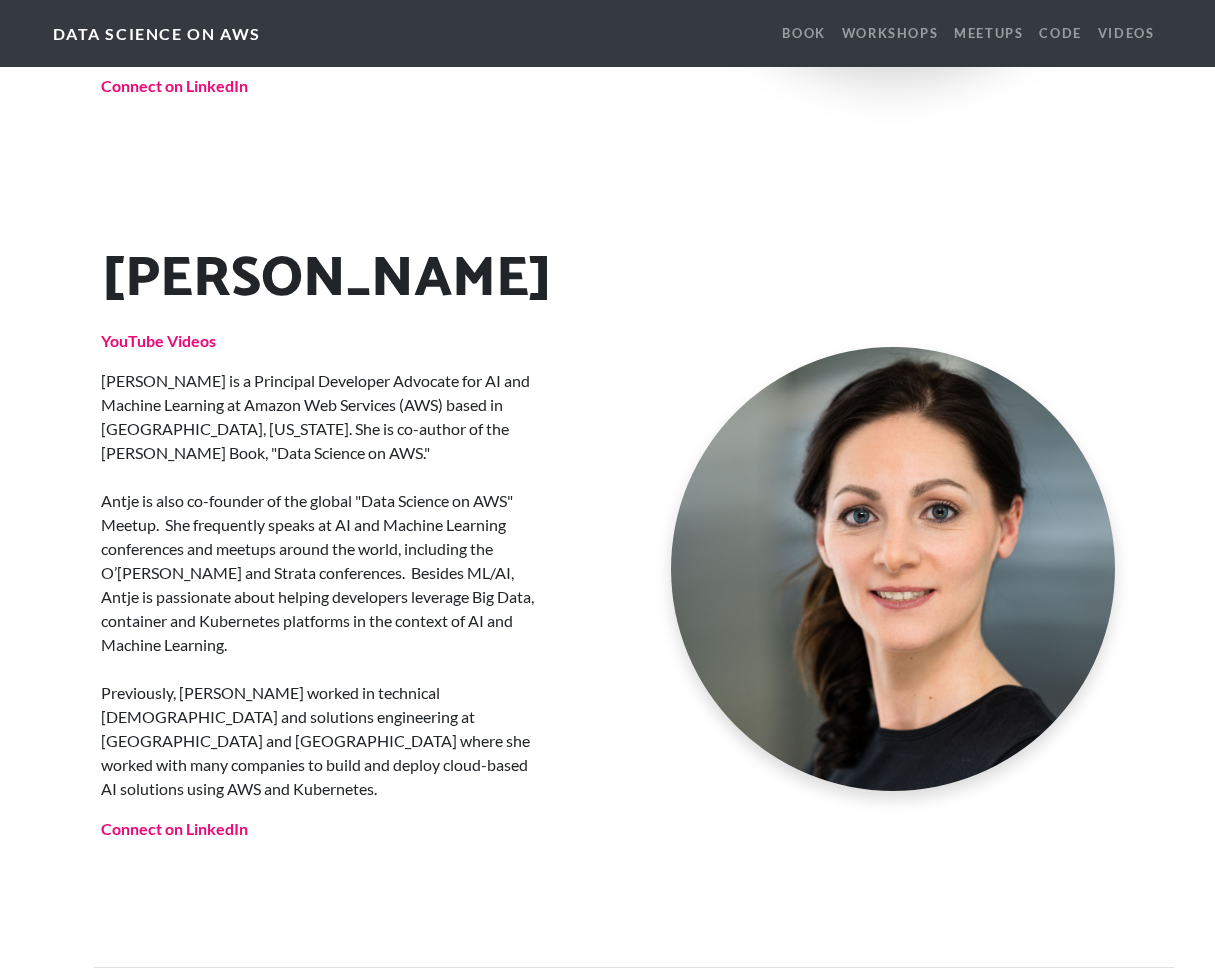 click on "[PERSON_NAME] is a Principal Developer Advocate for AI and Machine Learning at Amazon Web Services (AWS) based in [GEOGRAPHIC_DATA], [US_STATE]. She is co-author of the [PERSON_NAME] Book, "Data Science on AWS." Antje is also co-founder of the global "Data Science on AWS" Meetup.  She frequently speaks at AI and Machine Learning conferences and meetups around the world, including the O’[PERSON_NAME] and Strata conferences.  Besides ML/AI, Antje is passionate about helping developers leverage Big Data, container and Kubernetes platforms in the context of AI and Machine Learning.   Previously, [PERSON_NAME] worked in technical [DEMOGRAPHIC_DATA] and solutions engineering at MapR and [GEOGRAPHIC_DATA] where she worked with many companies to build and deploy cloud-based AI solutions using AWS and Kubernetes." at bounding box center [323, 585] 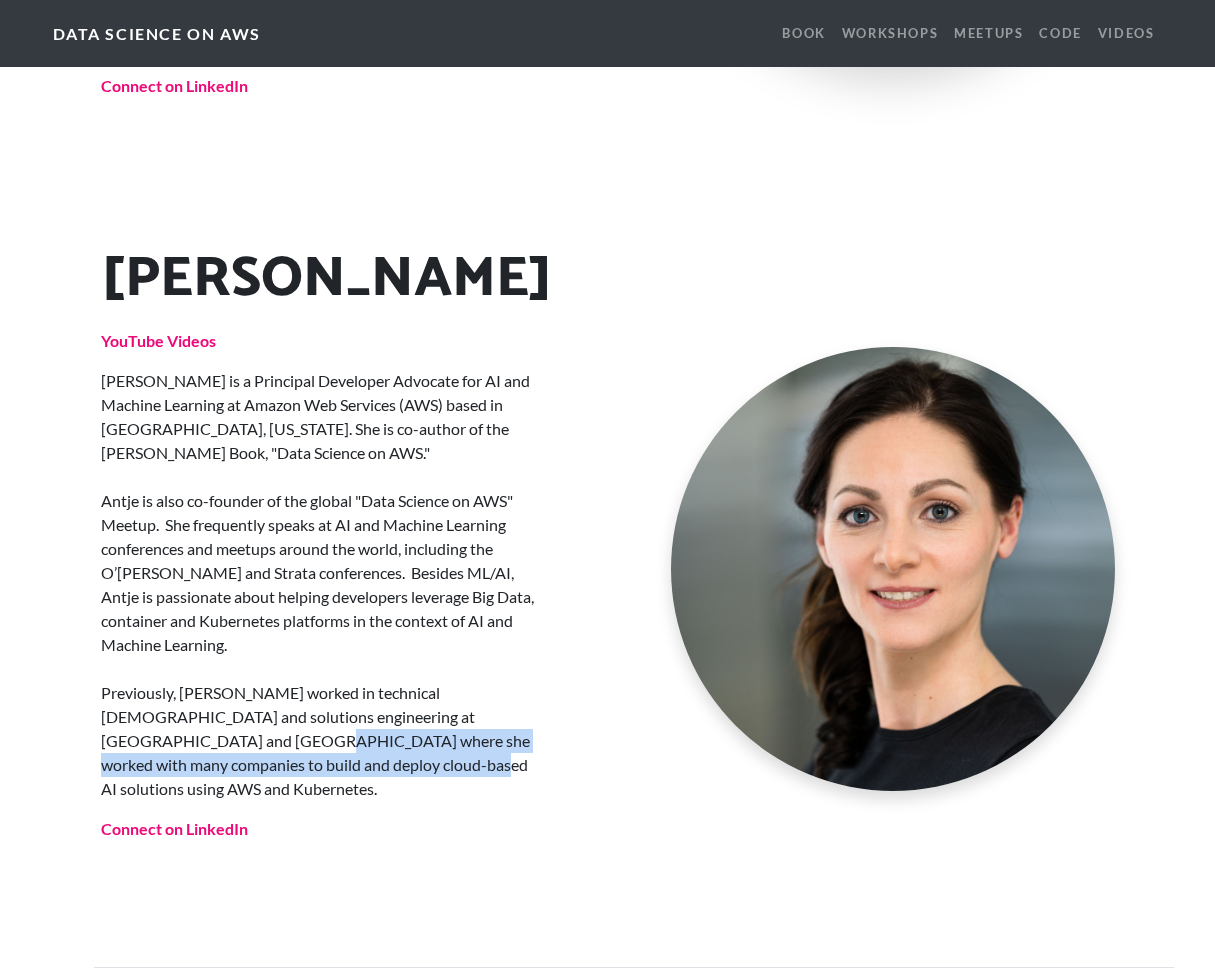 drag, startPoint x: 139, startPoint y: 675, endPoint x: 572, endPoint y: 727, distance: 436.11124 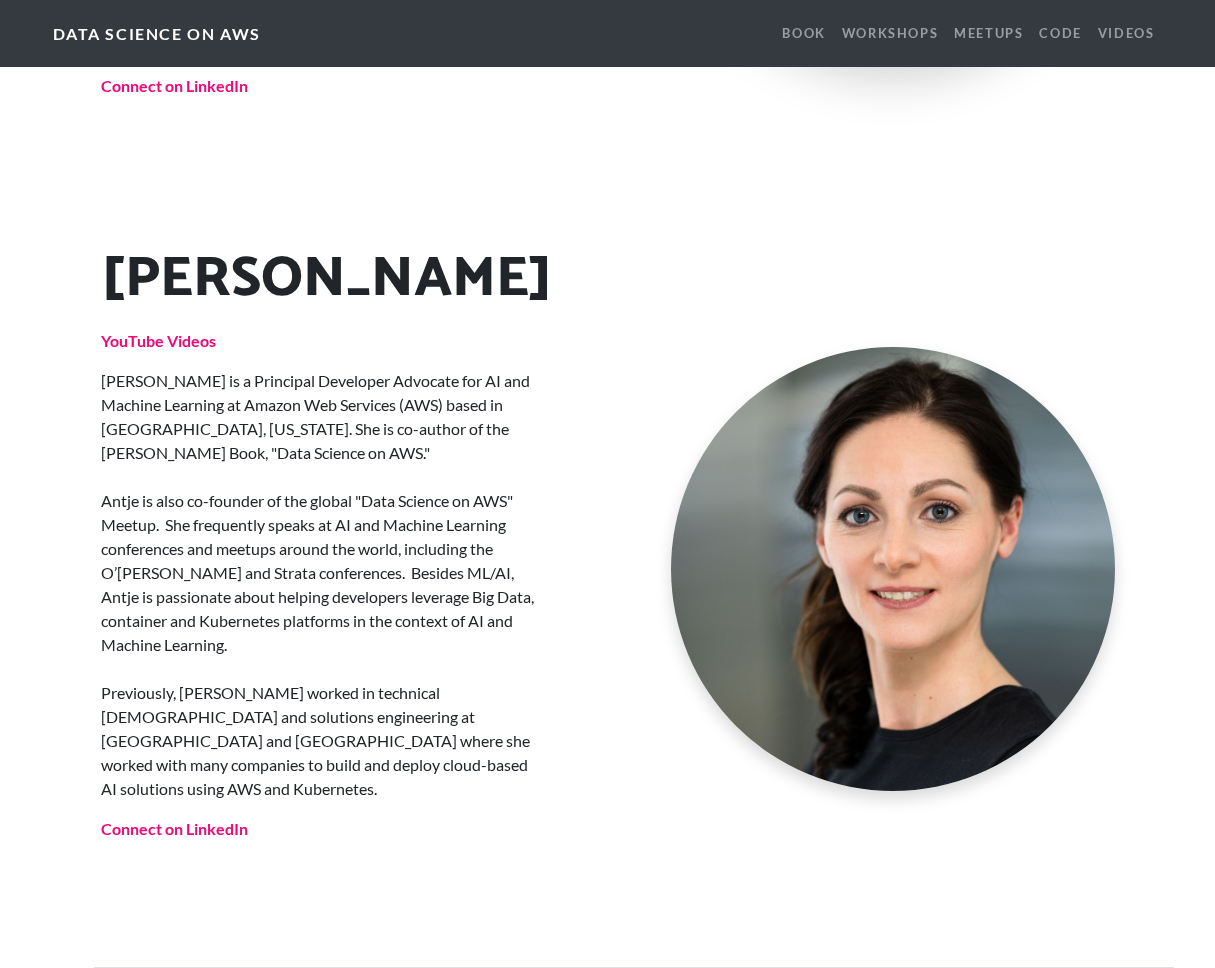 click on "[PERSON_NAME]
YouTube Videos
[PERSON_NAME] is a Principal Developer Advocate for AI and Machine Learning at Amazon Web Services (AWS) based in [GEOGRAPHIC_DATA], [US_STATE]. She is co-author of the [PERSON_NAME] Book, "Data Science on AWS." Antje is also co-founder of the global "Data Science on AWS" Meetup.  She frequently speaks at AI and Machine Learning conferences and meetups around the world, including the O’[PERSON_NAME] and Strata conferences.  Besides ML/AI, Antje is passionate about helping developers leverage Big Data, container and Kubernetes platforms in the context of AI and Machine Learning.   Previously, [PERSON_NAME] worked in technical [DEMOGRAPHIC_DATA] and solutions engineering at MapR and [GEOGRAPHIC_DATA] where she worked with many companies to build and deploy cloud-based AI solutions using AWS and Kubernetes.
Connect on LinkedIn" at bounding box center [323, 569] 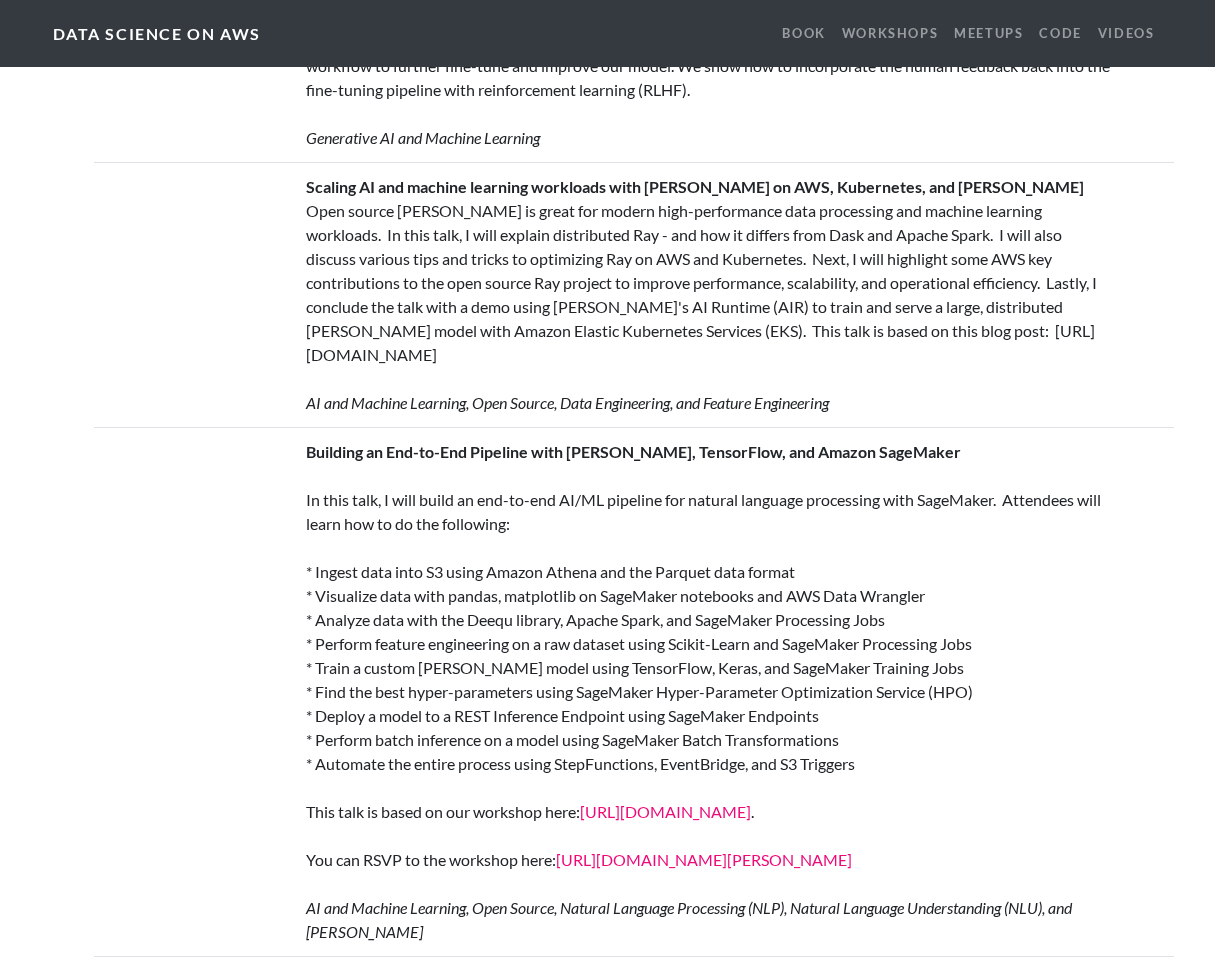 scroll, scrollTop: 4365, scrollLeft: 0, axis: vertical 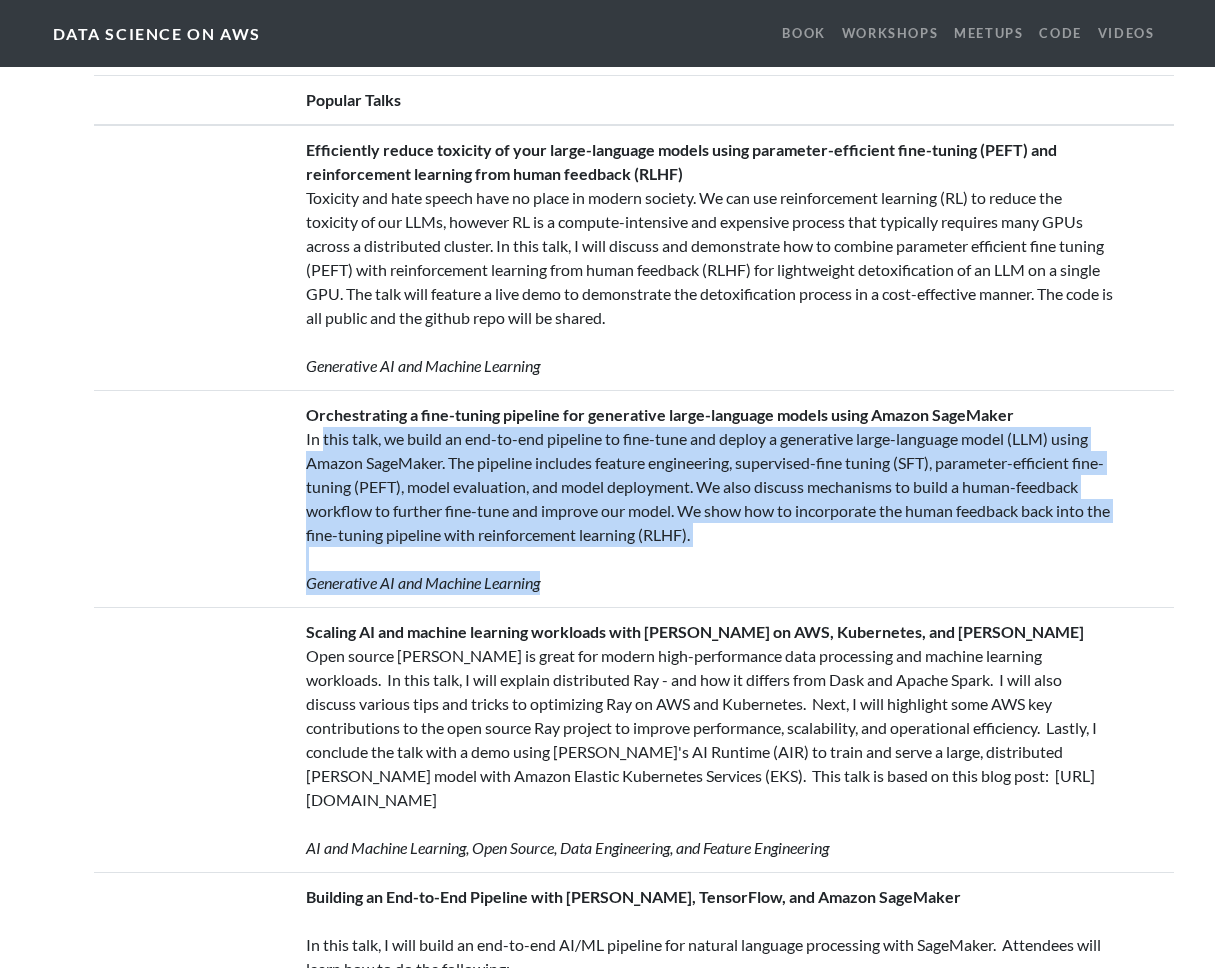 drag, startPoint x: 350, startPoint y: 359, endPoint x: 842, endPoint y: 529, distance: 520.54205 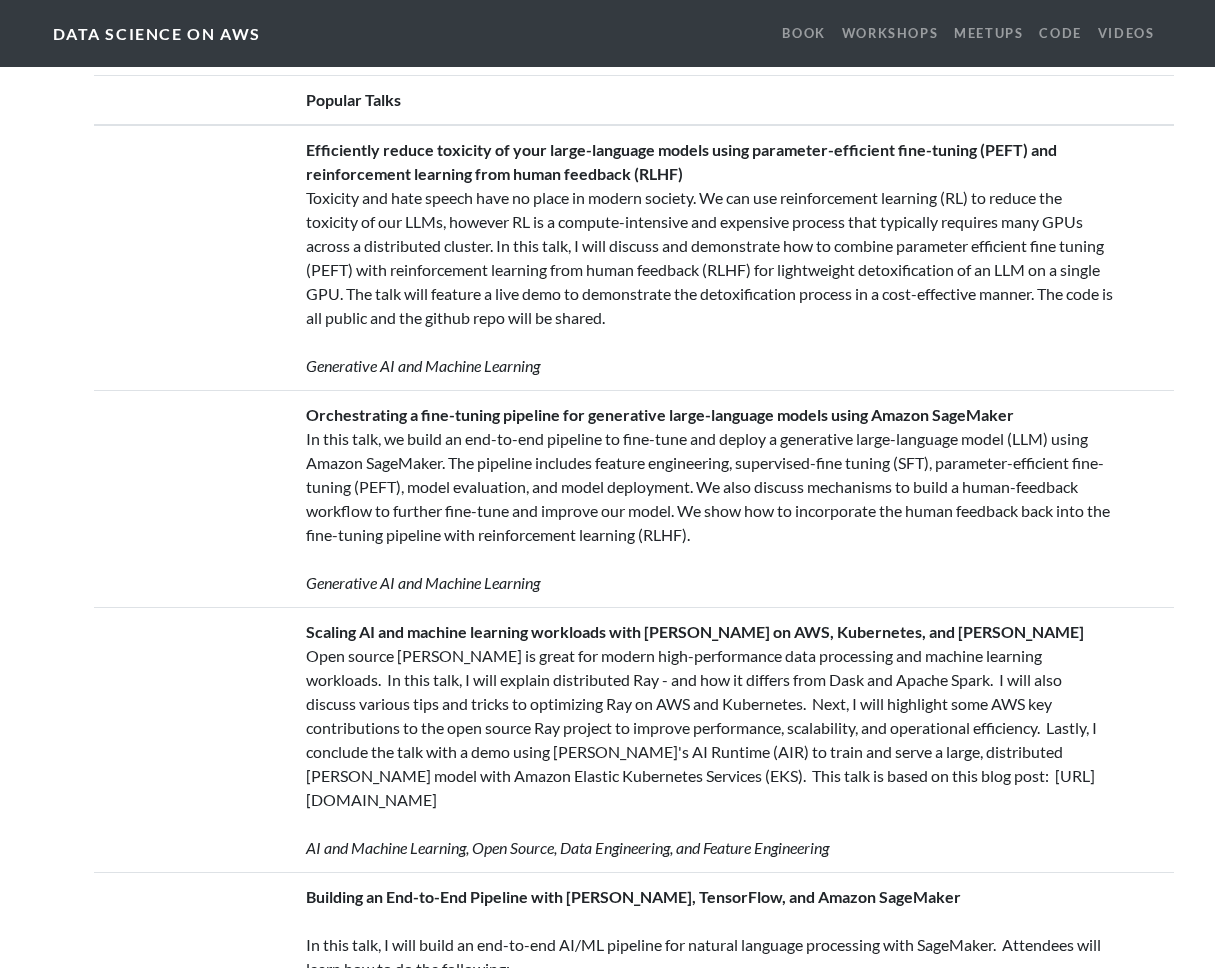 click on "Orchestrating a fine-tuning pipeline for generative large-language models using Amazon SageMaker" at bounding box center (660, 414) 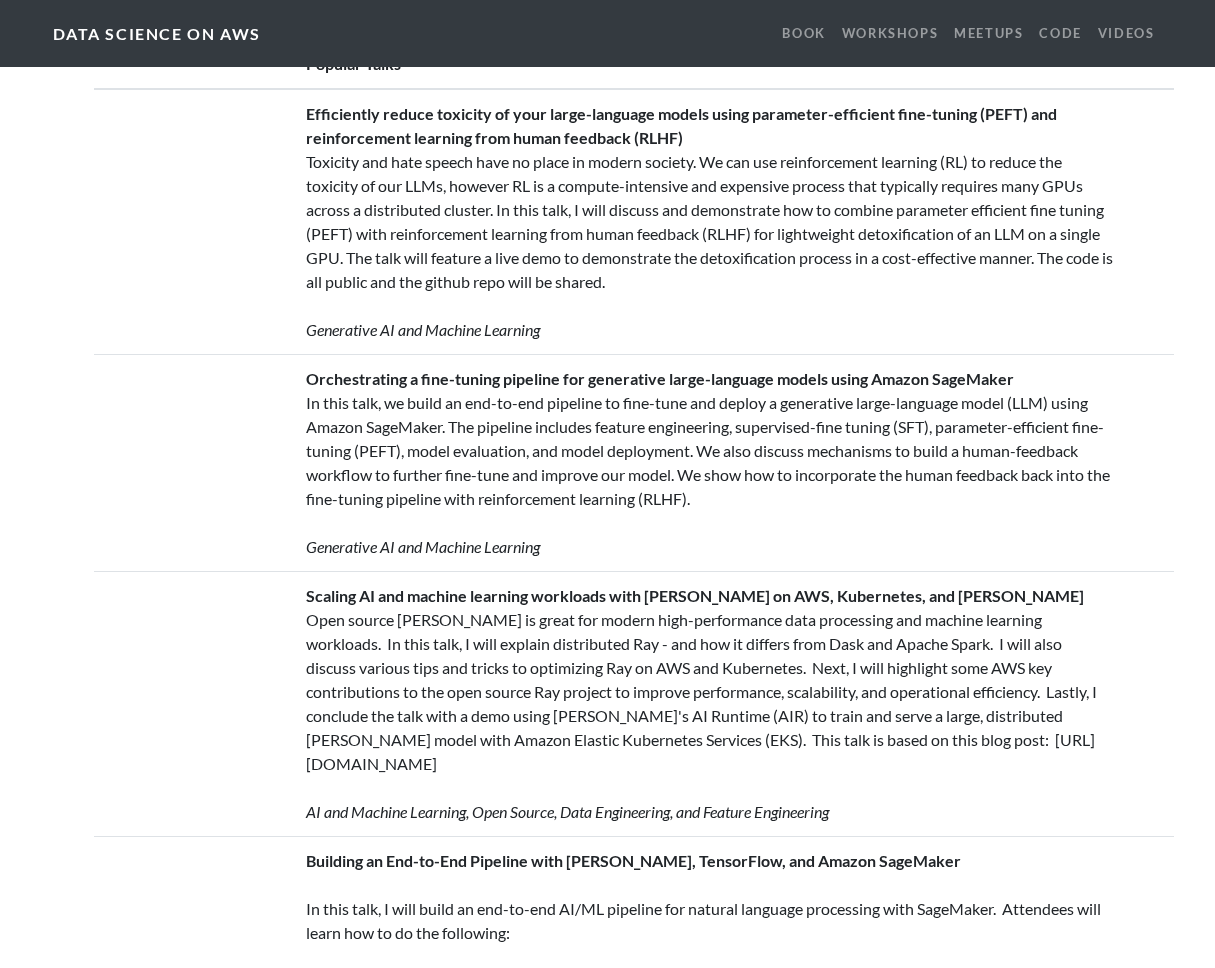 scroll, scrollTop: 4405, scrollLeft: 0, axis: vertical 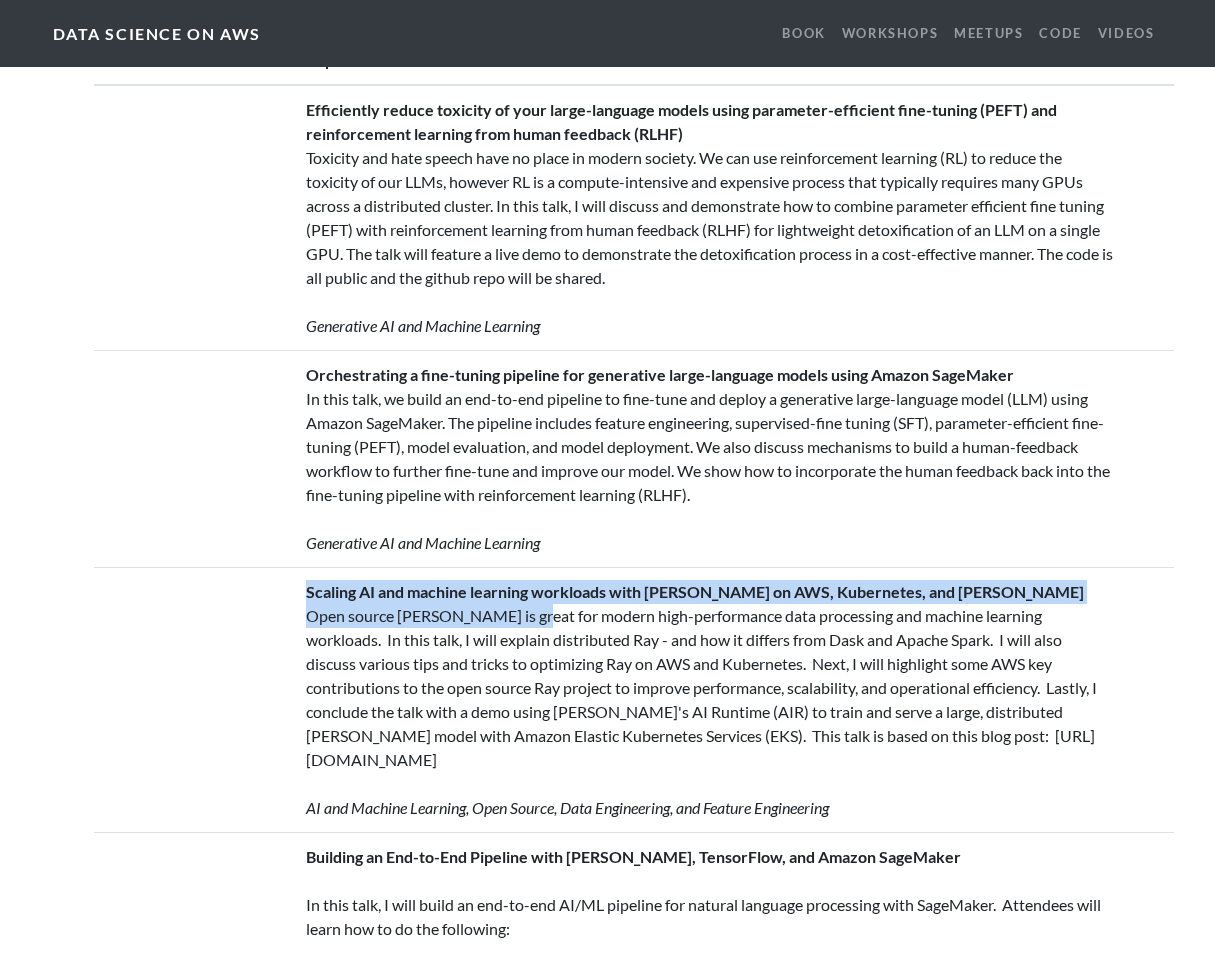 drag, startPoint x: 305, startPoint y: 507, endPoint x: 831, endPoint y: 586, distance: 531.8994 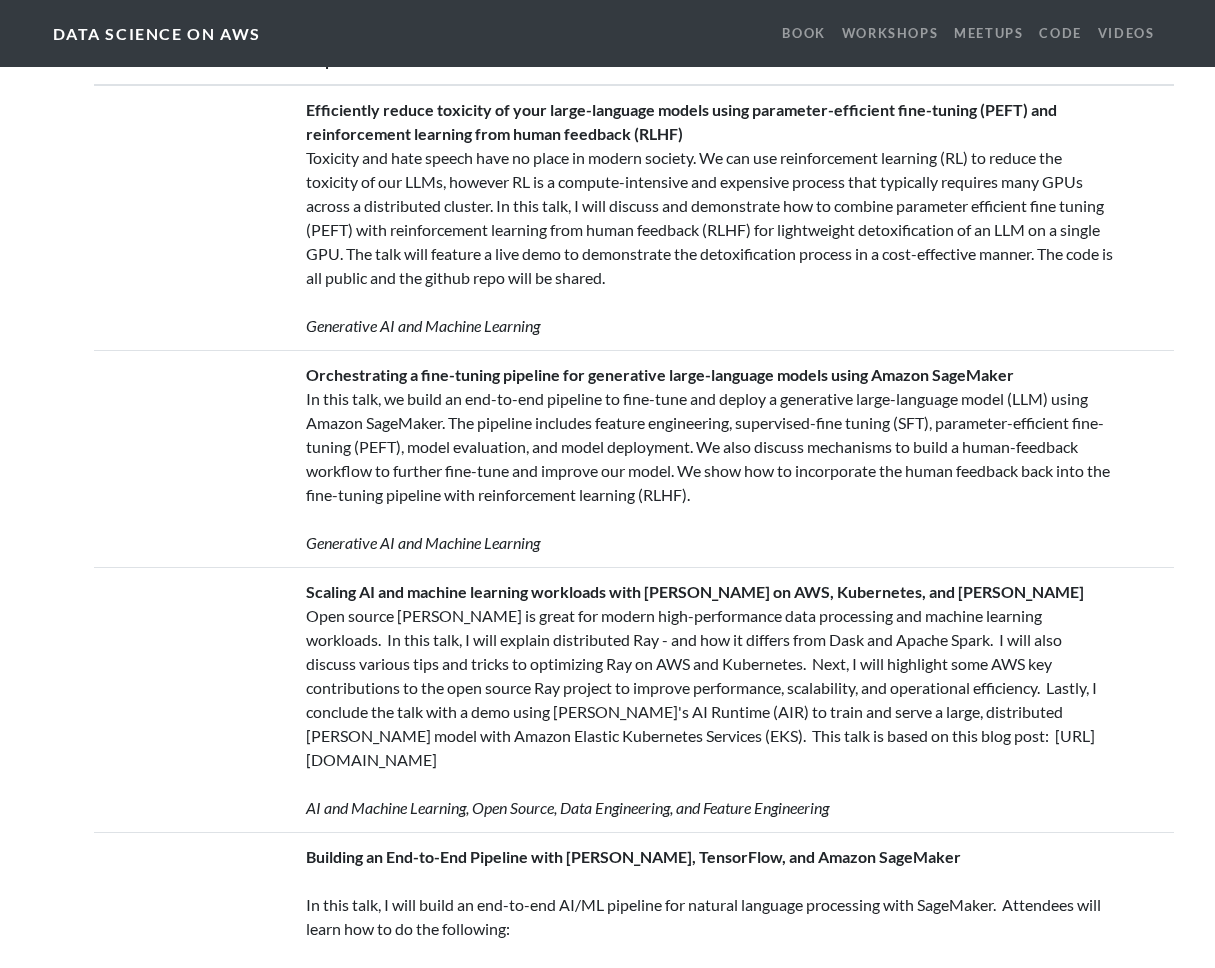 click on "Scaling AI and machine learning workloads with [PERSON_NAME] on AWS, Kubernetes, and [PERSON_NAME] Open source Ray is great for modern high-performance data processing and machine learning workloads.  In this talk, I will explain distributed Ray - and how it differs from Dask and Apache Spark.  I will also discuss various tips and tricks to optimizing Ray on AWS and Kubernetes.  Next, I will highlight some AWS key contributions to the open source Ray project to improve performance, scalability, and operational efficiency.  Lastly, I conclude the talk with a demo using [PERSON_NAME]'s AI Runtime (AIR) to train and serve a large, distributed [PERSON_NAME] model with Amazon Elastic Kubernetes Services (EKS).  This talk is based on this blog post:  [URL][DOMAIN_NAME]   AI and Machine Learning, Open Source, Data Engineering, and Feature Engineering" at bounding box center (710, 699) 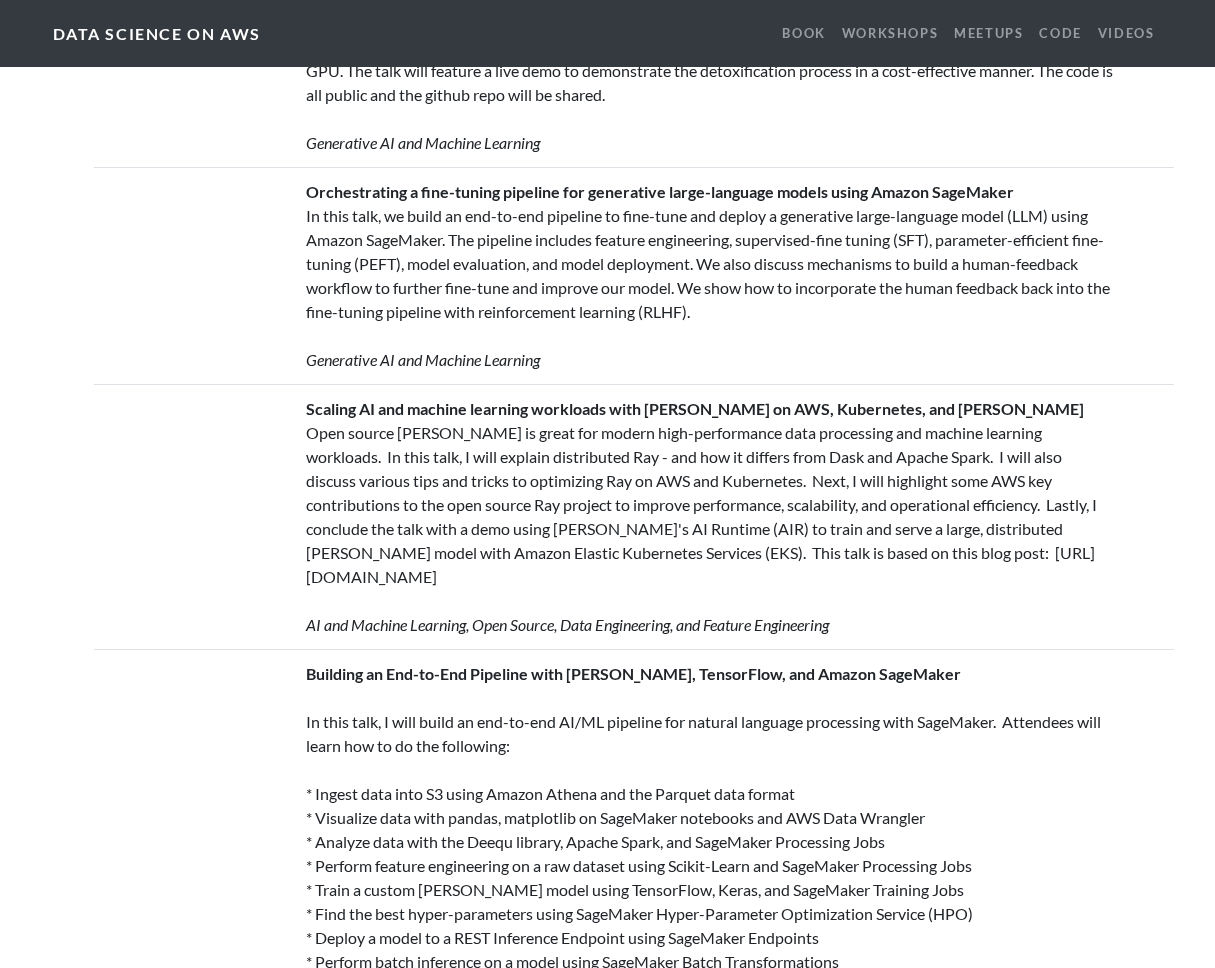 scroll, scrollTop: 4605, scrollLeft: 0, axis: vertical 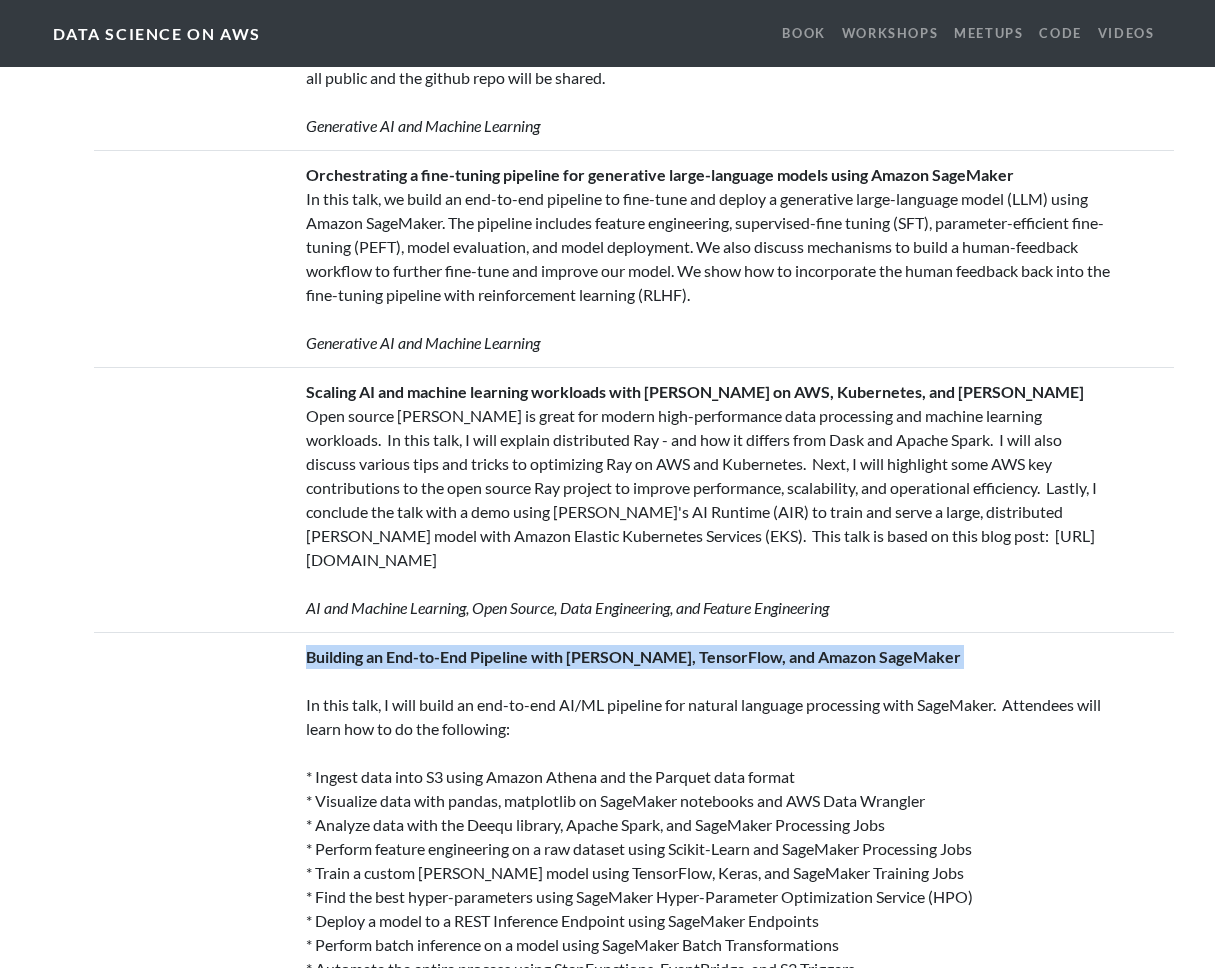 drag, startPoint x: 380, startPoint y: 572, endPoint x: 844, endPoint y: 598, distance: 464.72787 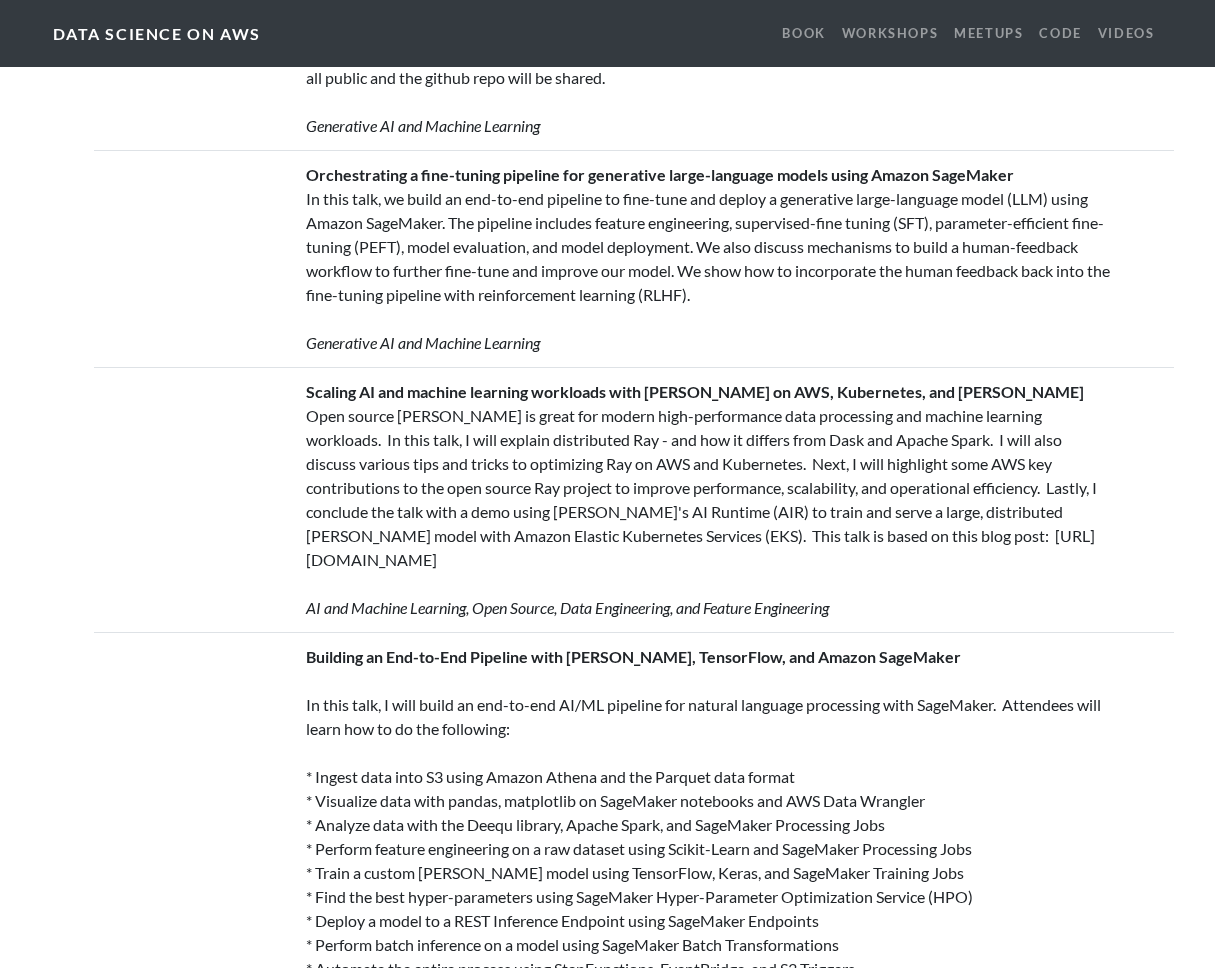 click on "Building an End-to-End Pipeline with [PERSON_NAME], TensorFlow, and Amazon SageMaker In this talk, I will build an end-to-end AI/ML pipeline for natural language processing with SageMaker.  Attendees will learn how to do the following: * Ingest data into S3 using Amazon Athena and the Parquet data format * Visualize data with pandas, matplotlib on SageMaker notebooks and AWS Data Wrangler * Analyze data with the Deequ library, Apache Spark, and SageMaker Processing Jobs * Perform feature engineering on a raw dataset using Scikit-Learn and SageMaker Processing Jobs * Train a custom [PERSON_NAME] model using TensorFlow, Keras, and SageMaker Training Jobs * Find the best hyper-parameters using SageMaker Hyper-Parameter Optimization Service (HPO)  * Deploy a model to a REST Inference Endpoint using SageMaker Endpoints * Perform batch inference on a model using SageMaker Batch Transformations * Automate the entire process using StepFunctions, EventBridge, and S3 Triggers This talk is based on our workshop here:    ." at bounding box center (710, 896) 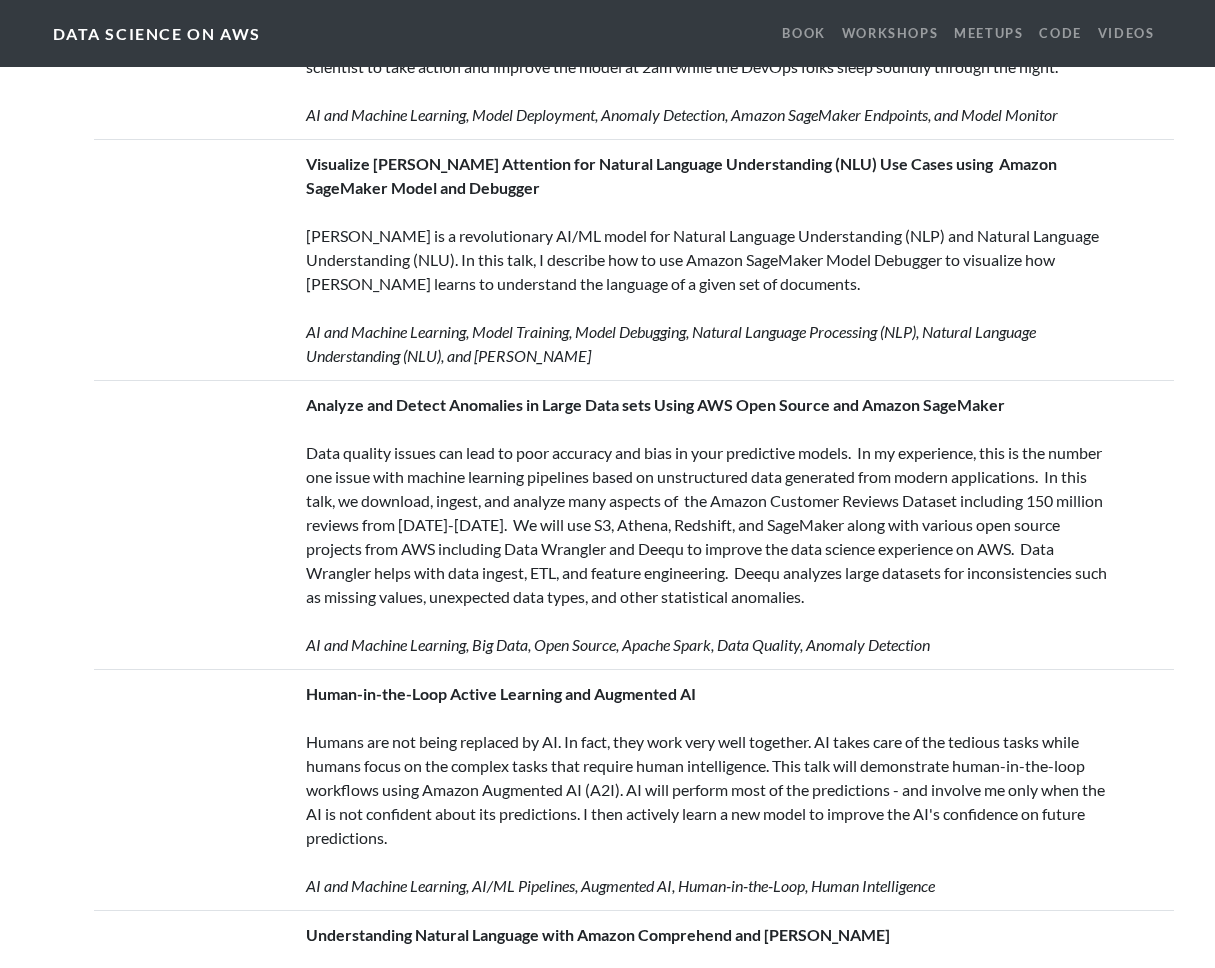 scroll, scrollTop: 10548, scrollLeft: 0, axis: vertical 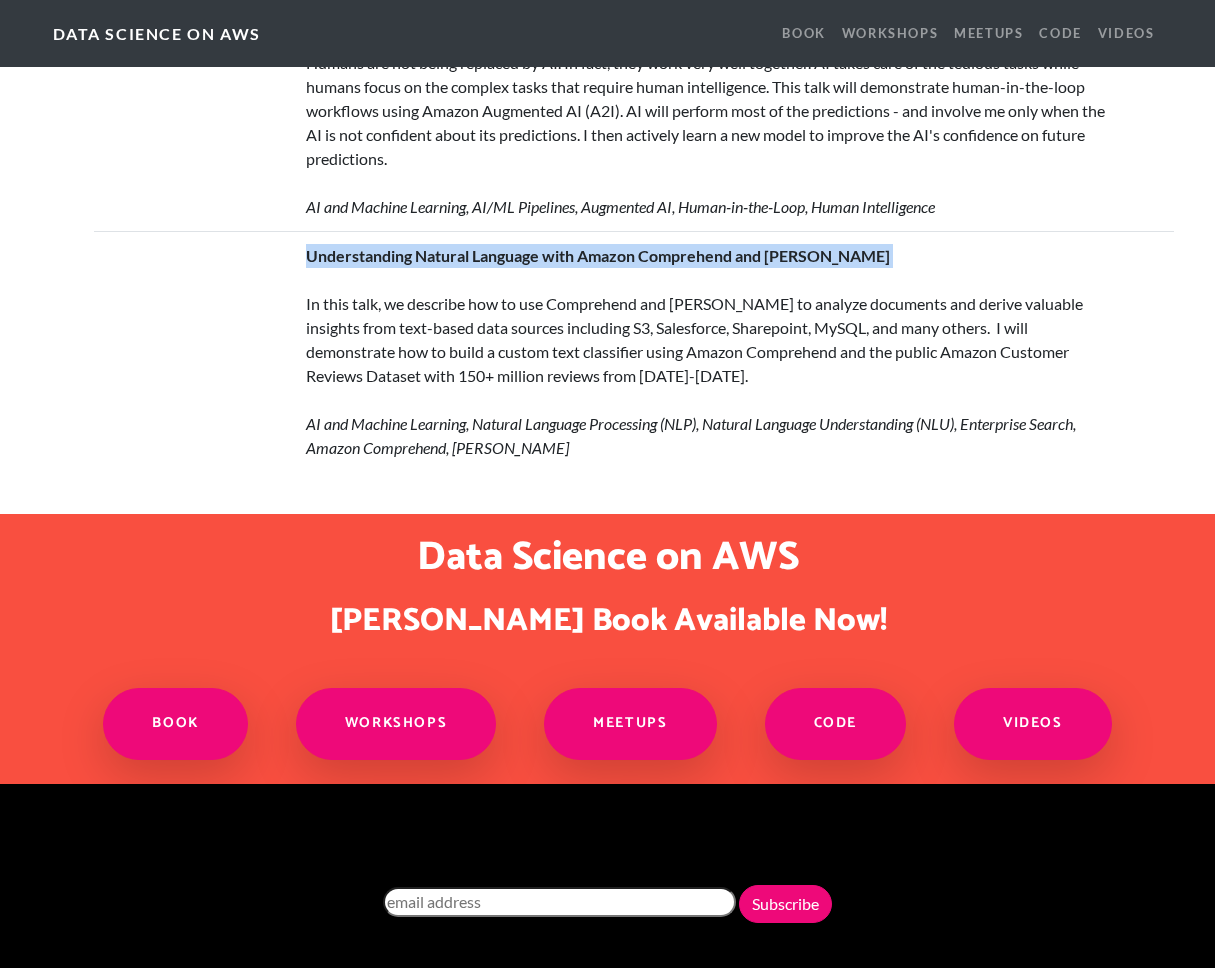 drag, startPoint x: 271, startPoint y: 243, endPoint x: 938, endPoint y: 270, distance: 667.54626 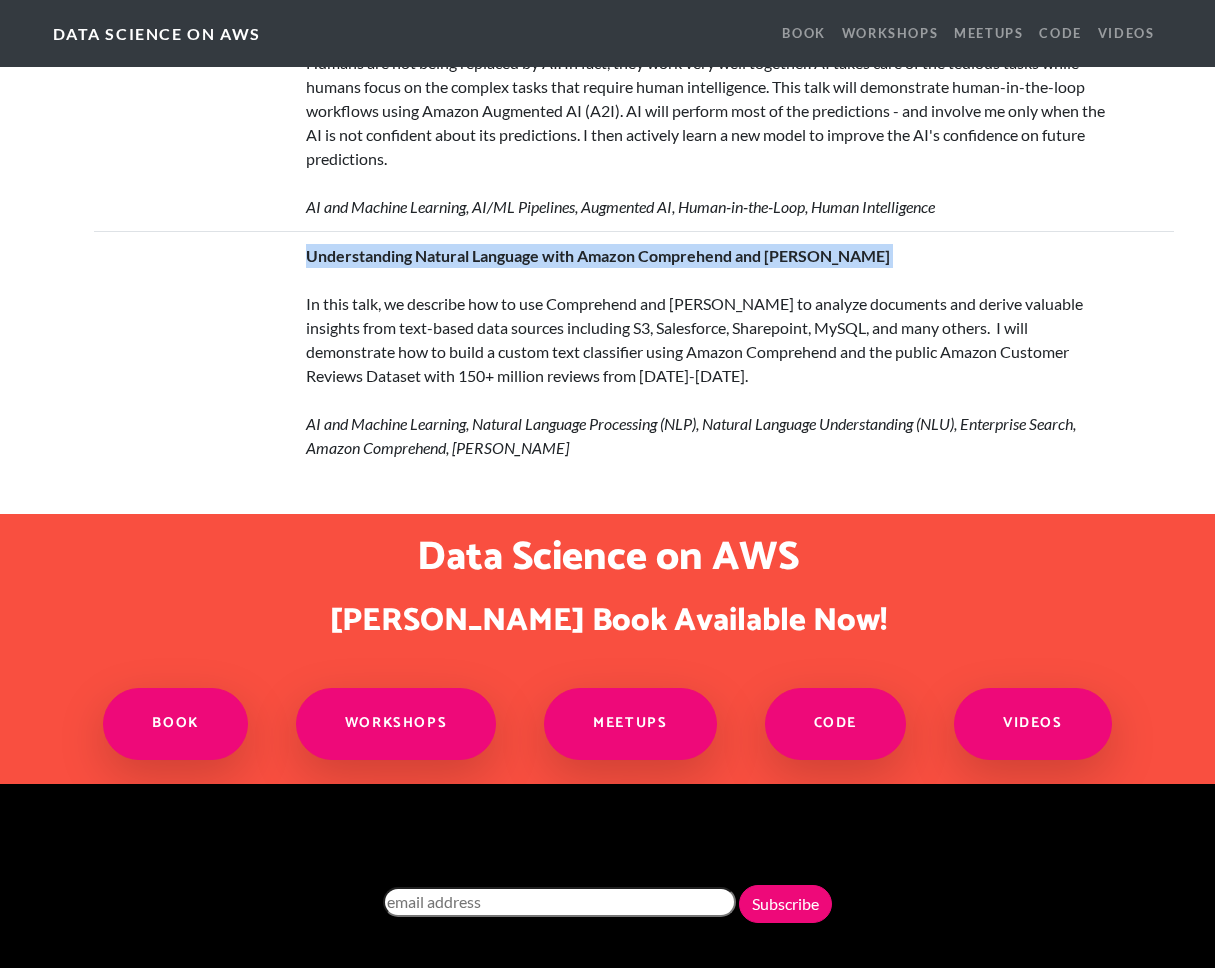 click on "Understanding Natural Language with Amazon Comprehend and [PERSON_NAME] In this talk, we describe how to use Comprehend and [PERSON_NAME] to analyze documents and derive valuable insights from text-based data sources including S3, Salesforce, Sharepoint, MySQL, and many others.  I will demonstrate how to build a custom text classifier using Amazon Comprehend and the public Amazon Customer Reviews Dataset with 150+ million reviews from [DATE]-[DATE].  AI and Machine Learning, Natural Language Processing (NLP), Natural Language Understanding (NLU), Enterprise Search, Amazon Comprehend, [PERSON_NAME]" at bounding box center [634, 351] 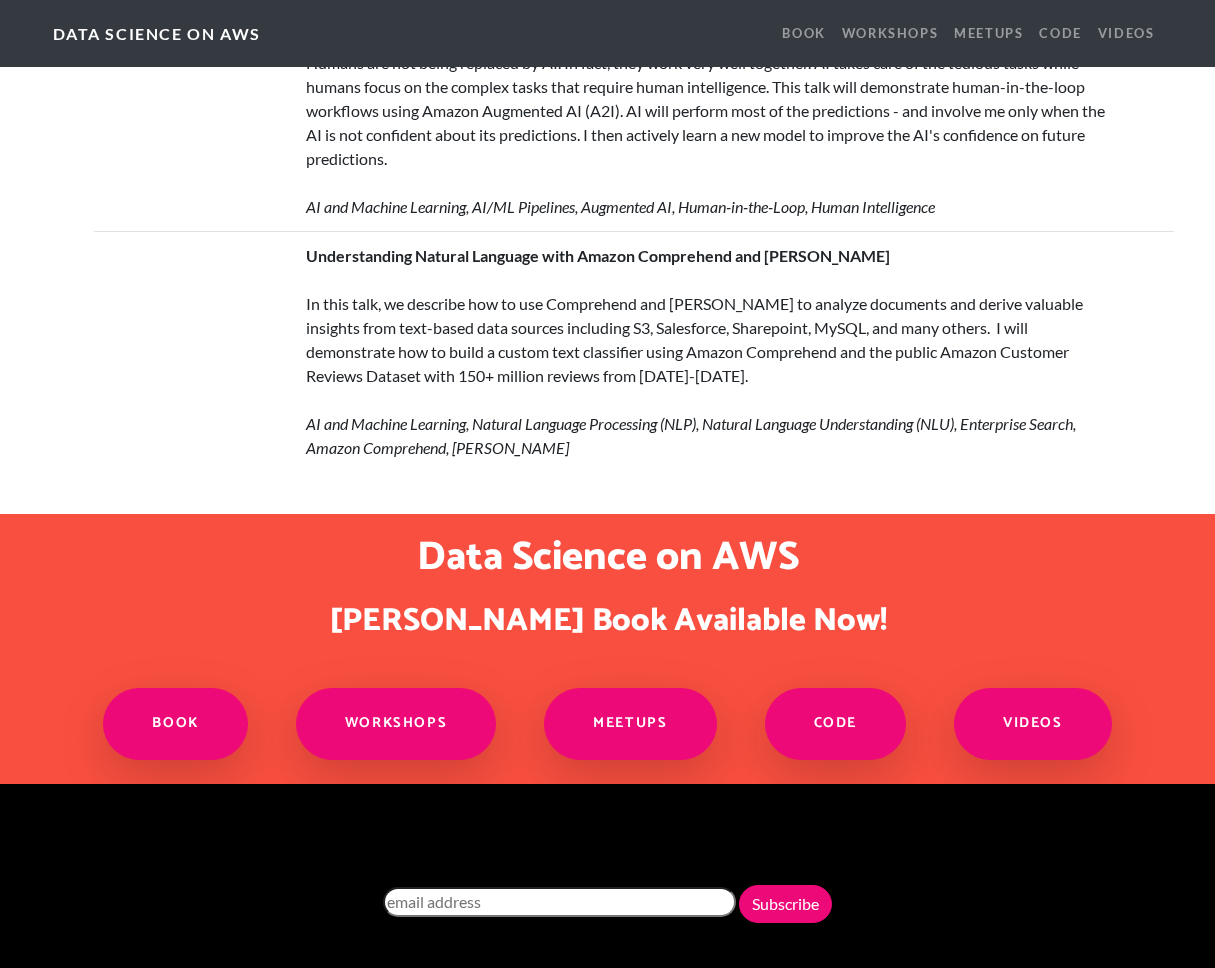 click on "Understanding Natural Language with Amazon Comprehend and [PERSON_NAME] In this talk, we describe how to use Comprehend and [PERSON_NAME] to analyze documents and derive valuable insights from text-based data sources including S3, Salesforce, Sharepoint, MySQL, and many others.  I will demonstrate how to build a custom text classifier using Amazon Comprehend and the public Amazon Customer Reviews Dataset with 150+ million reviews from [DATE]-[DATE].  AI and Machine Learning, Natural Language Processing (NLP), Natural Language Understanding (NLU), Enterprise Search, Amazon Comprehend, [PERSON_NAME]" at bounding box center (710, 351) 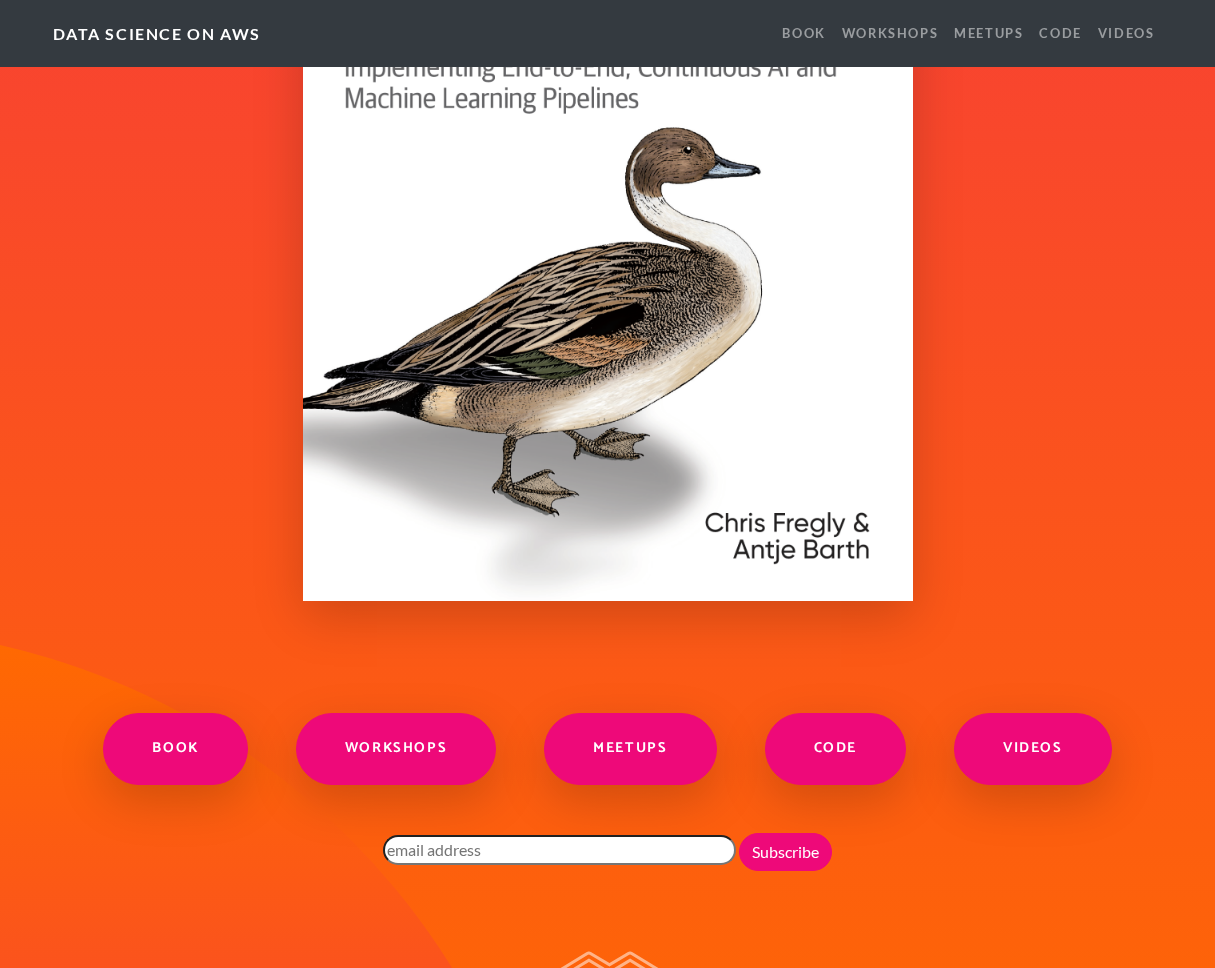 scroll, scrollTop: 2200, scrollLeft: 0, axis: vertical 